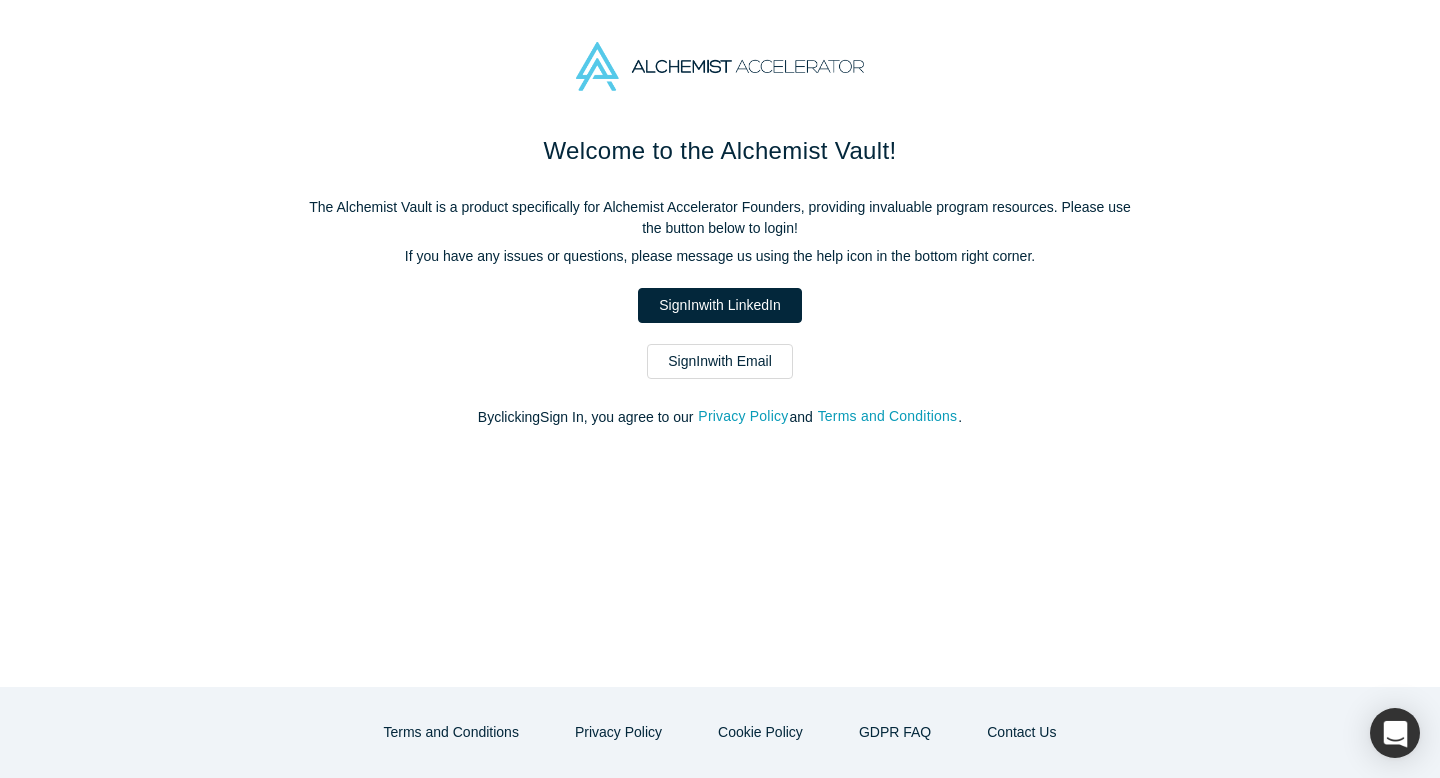 scroll, scrollTop: 0, scrollLeft: 0, axis: both 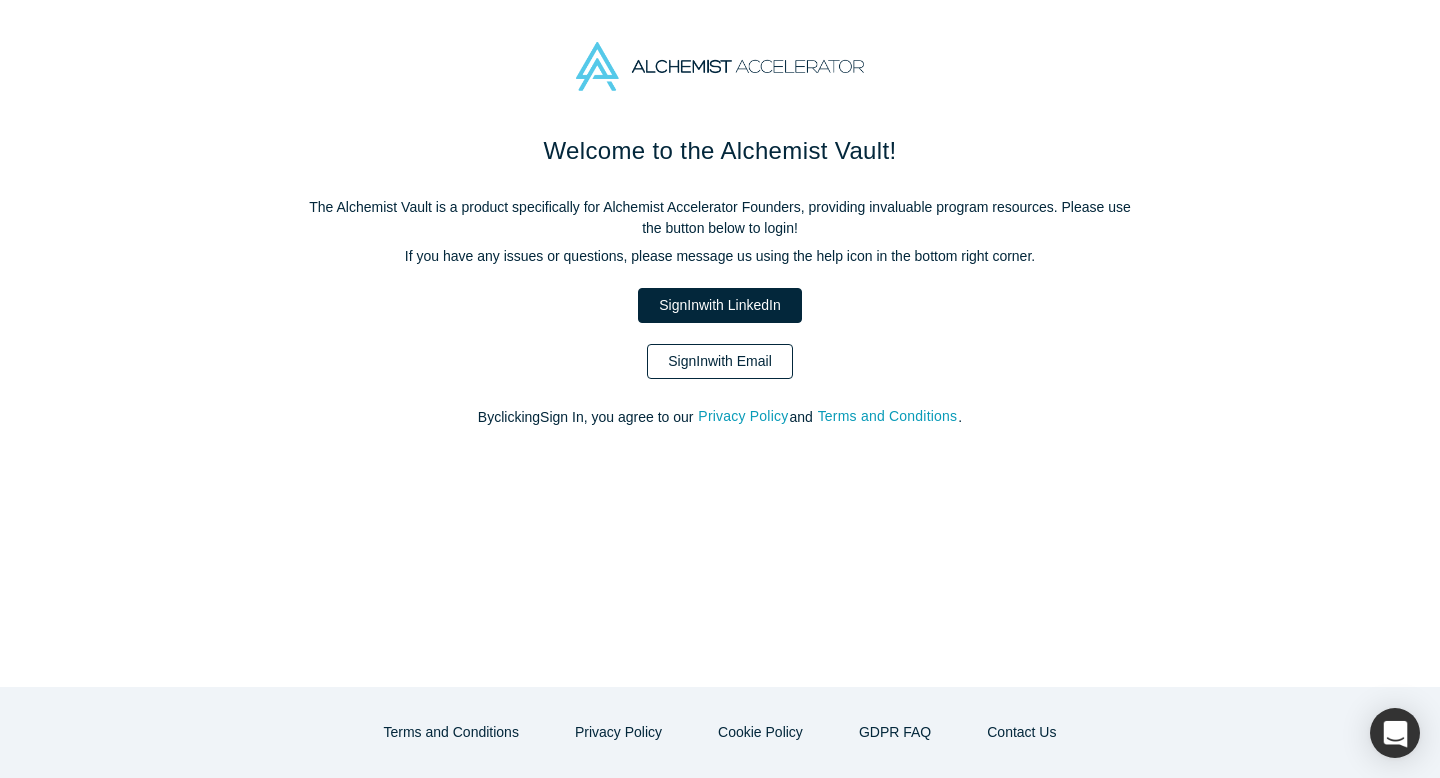 click on "Sign  In  with Email" at bounding box center [720, 361] 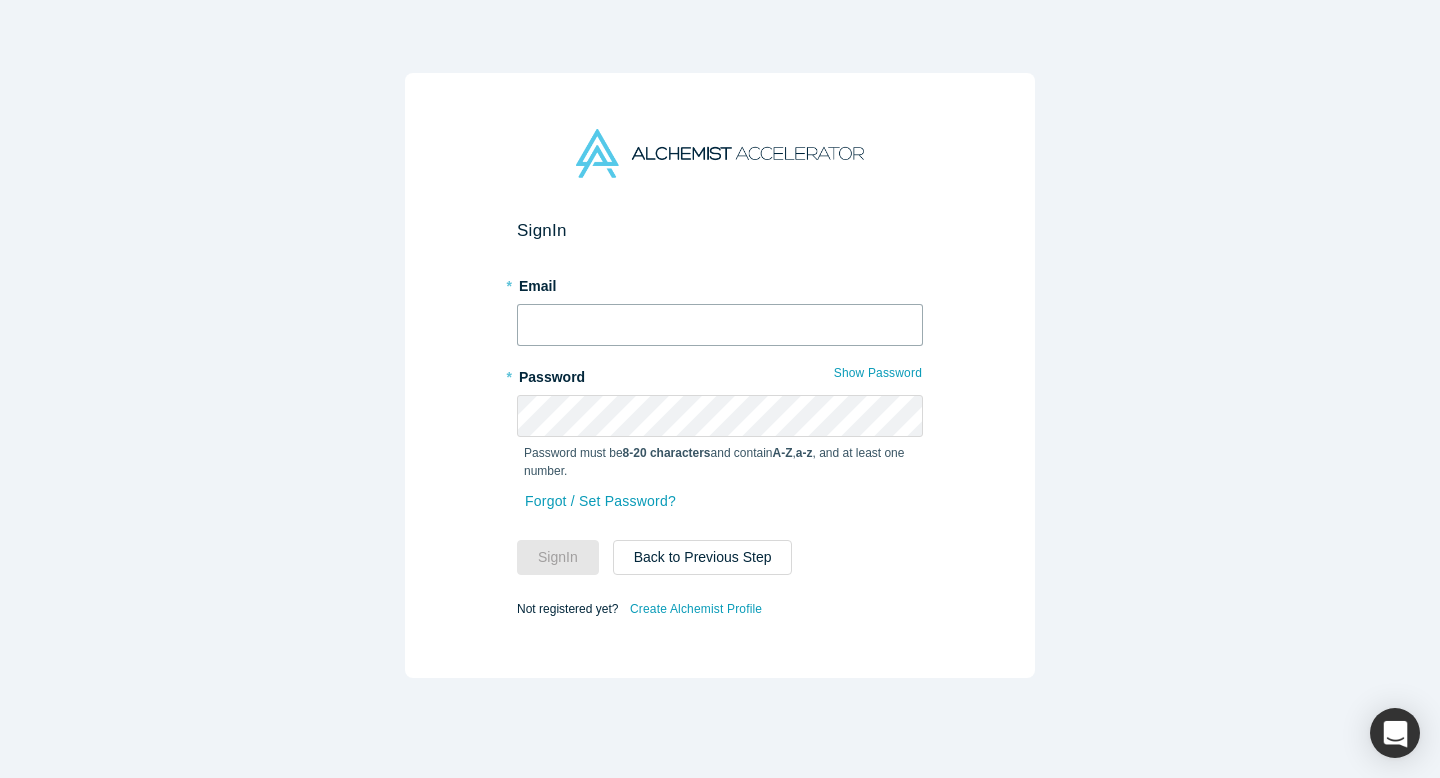 type on "[EMAIL]" 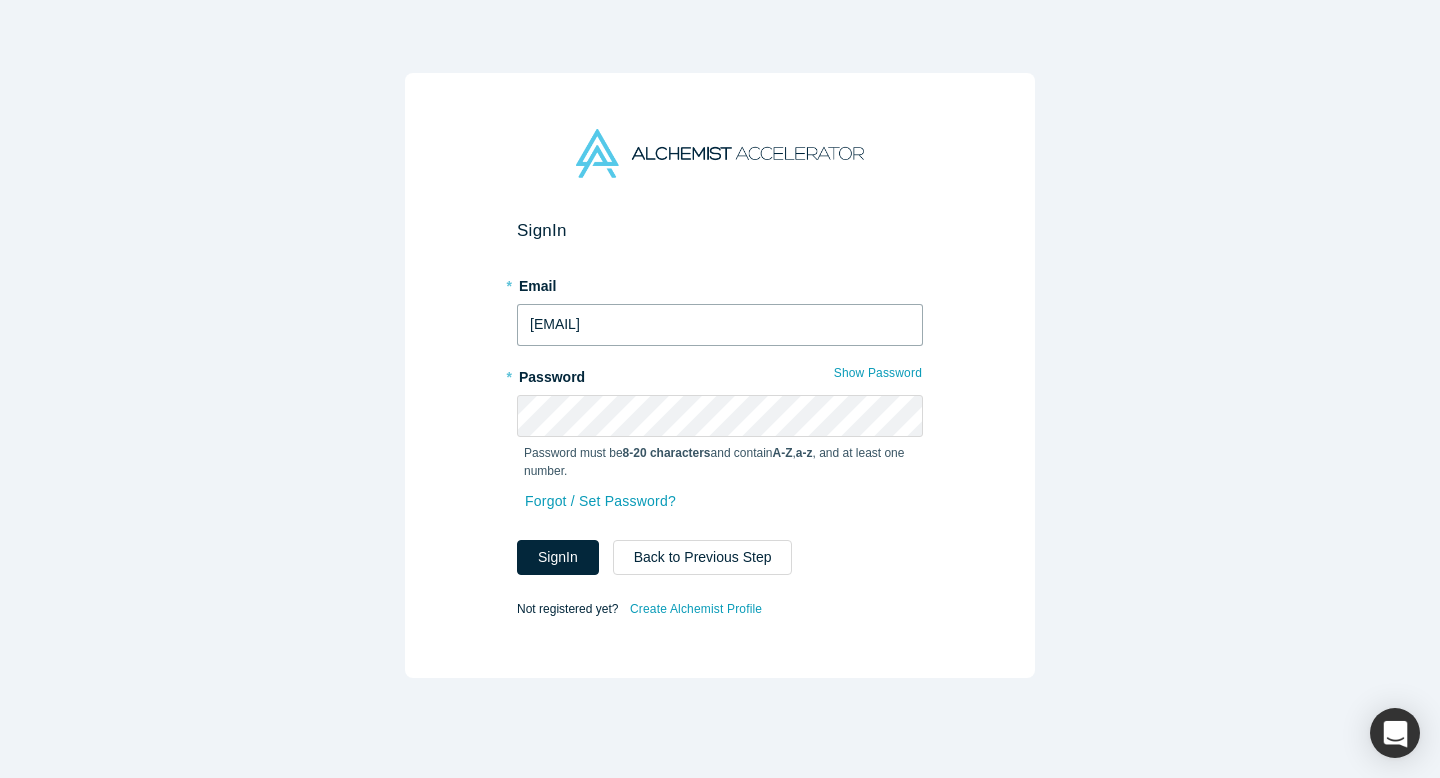 click on "[EMAIL]" at bounding box center [720, 325] 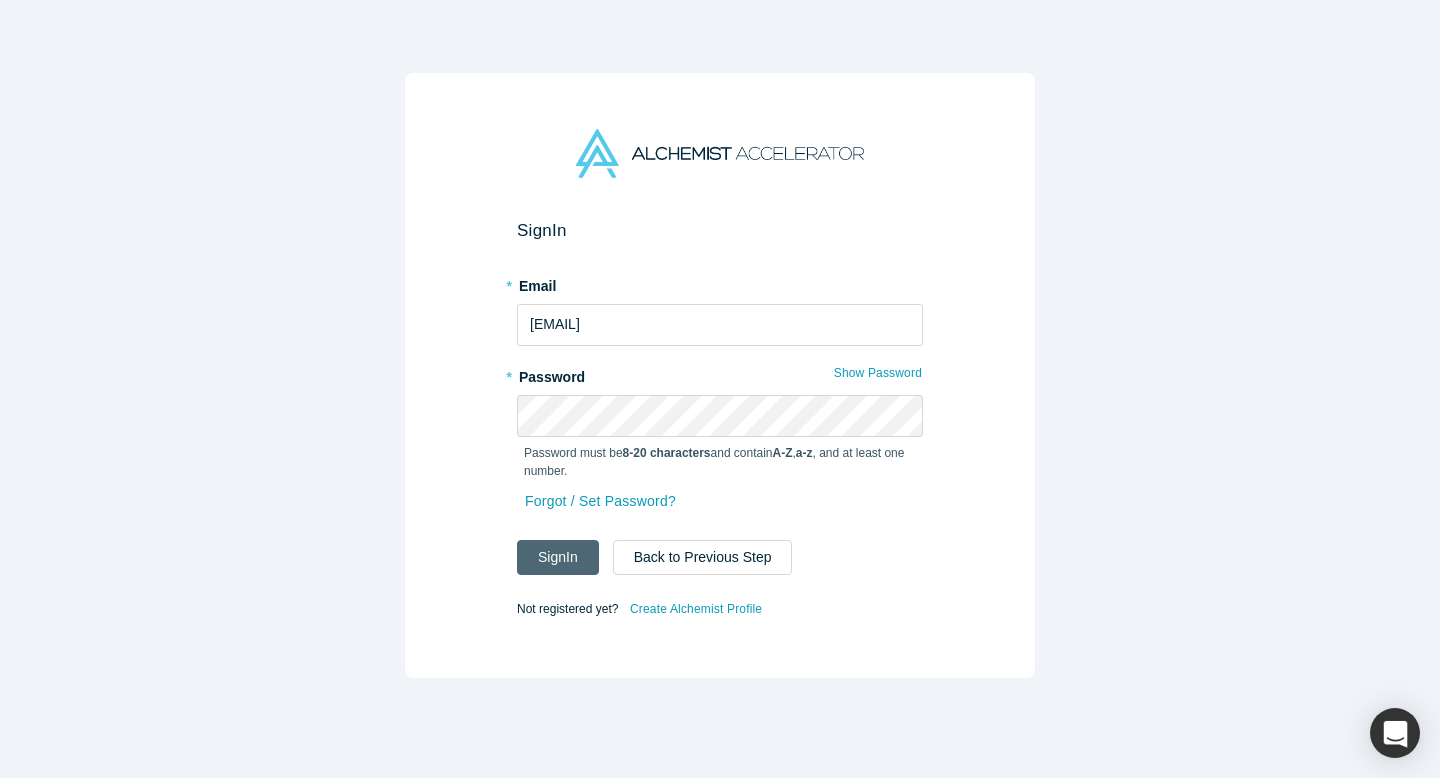 click on "Sign  In" at bounding box center (558, 557) 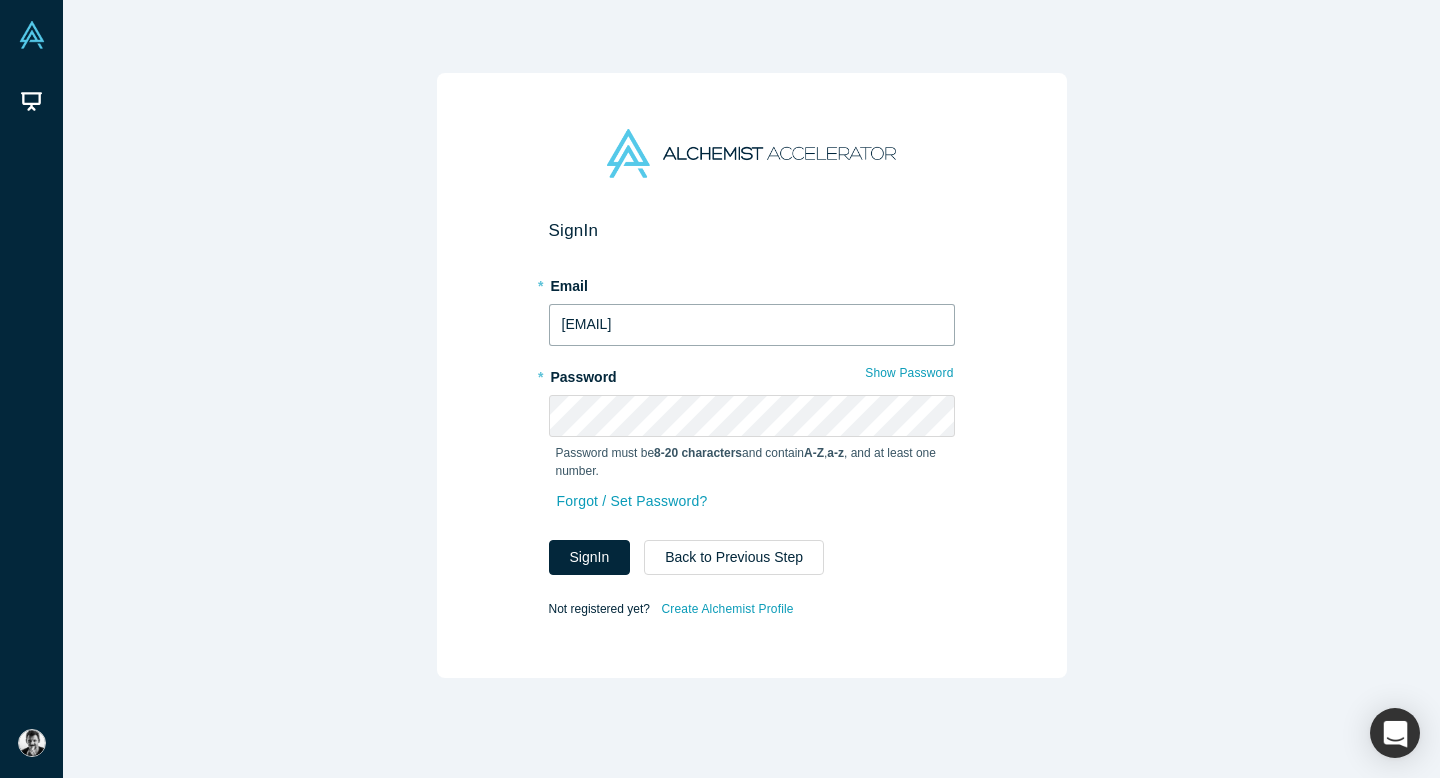 click on "[EMAIL]" at bounding box center (752, 325) 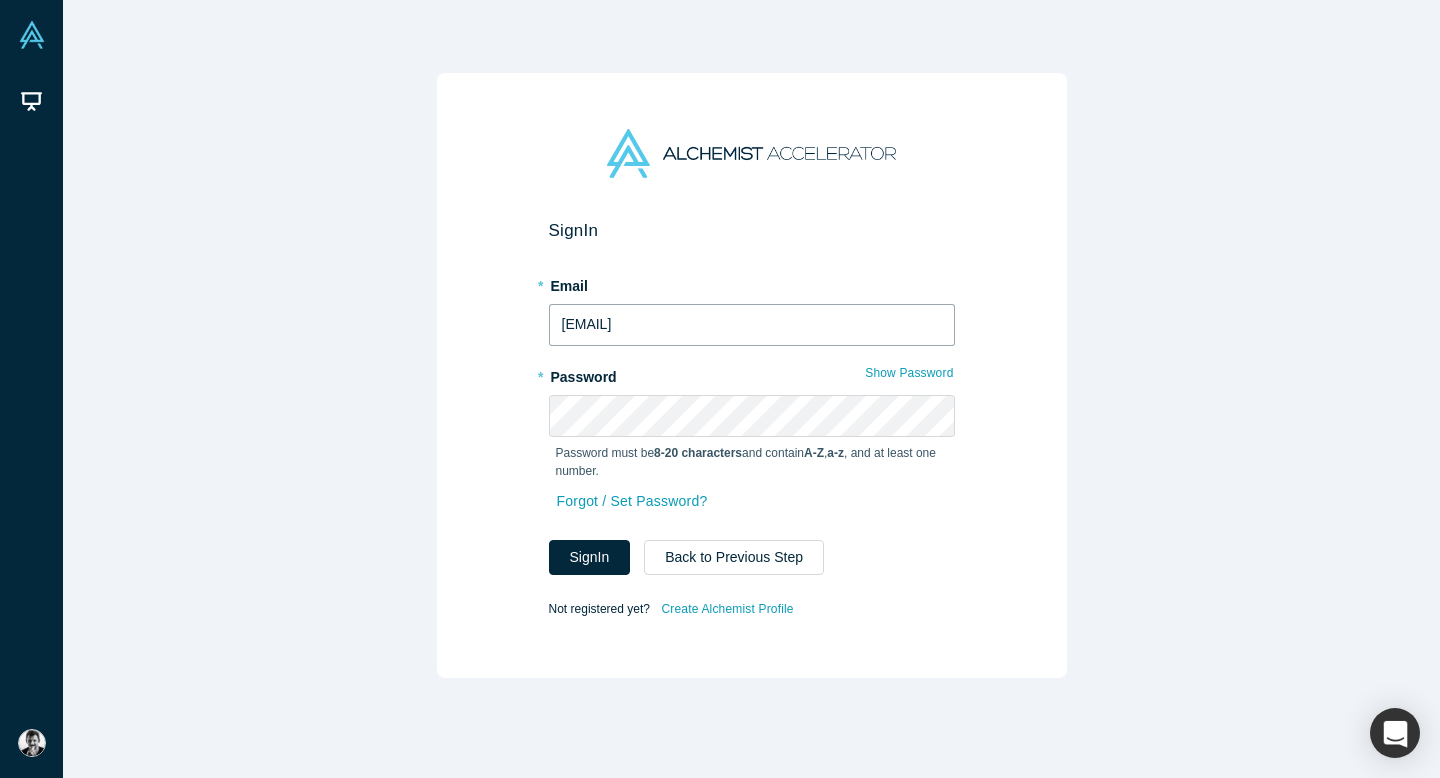 type on "[EMAIL]" 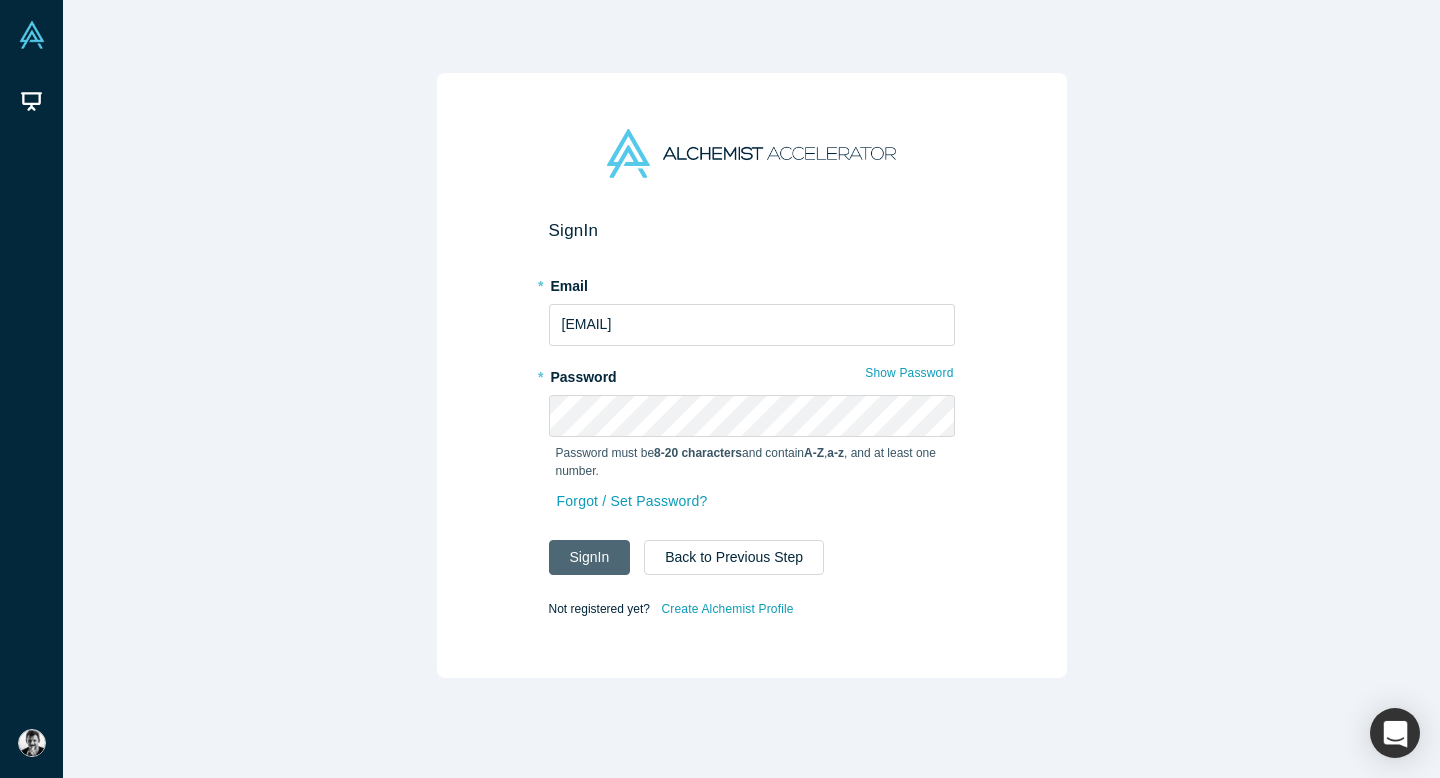 click on "Sign  In" at bounding box center (590, 557) 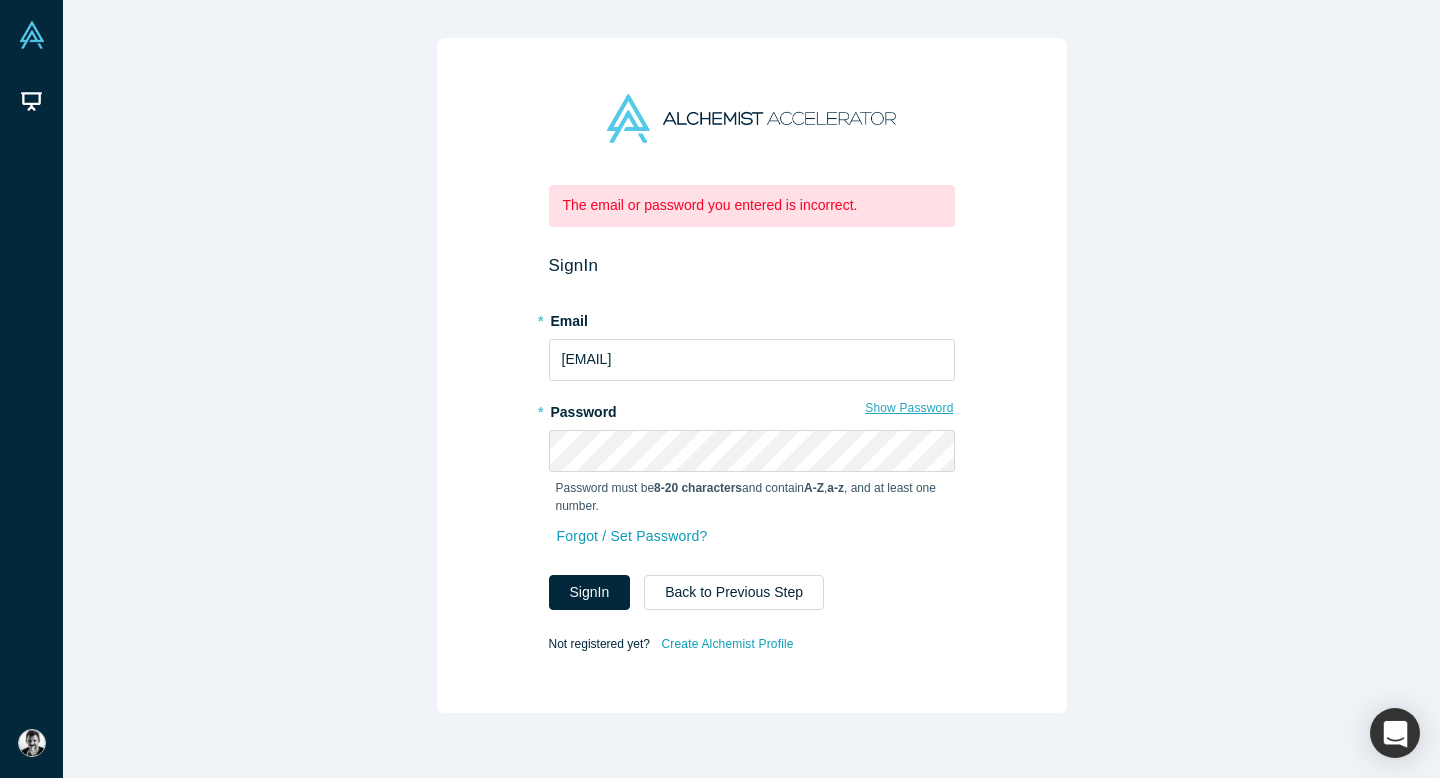 click on "Show Password" at bounding box center [909, 408] 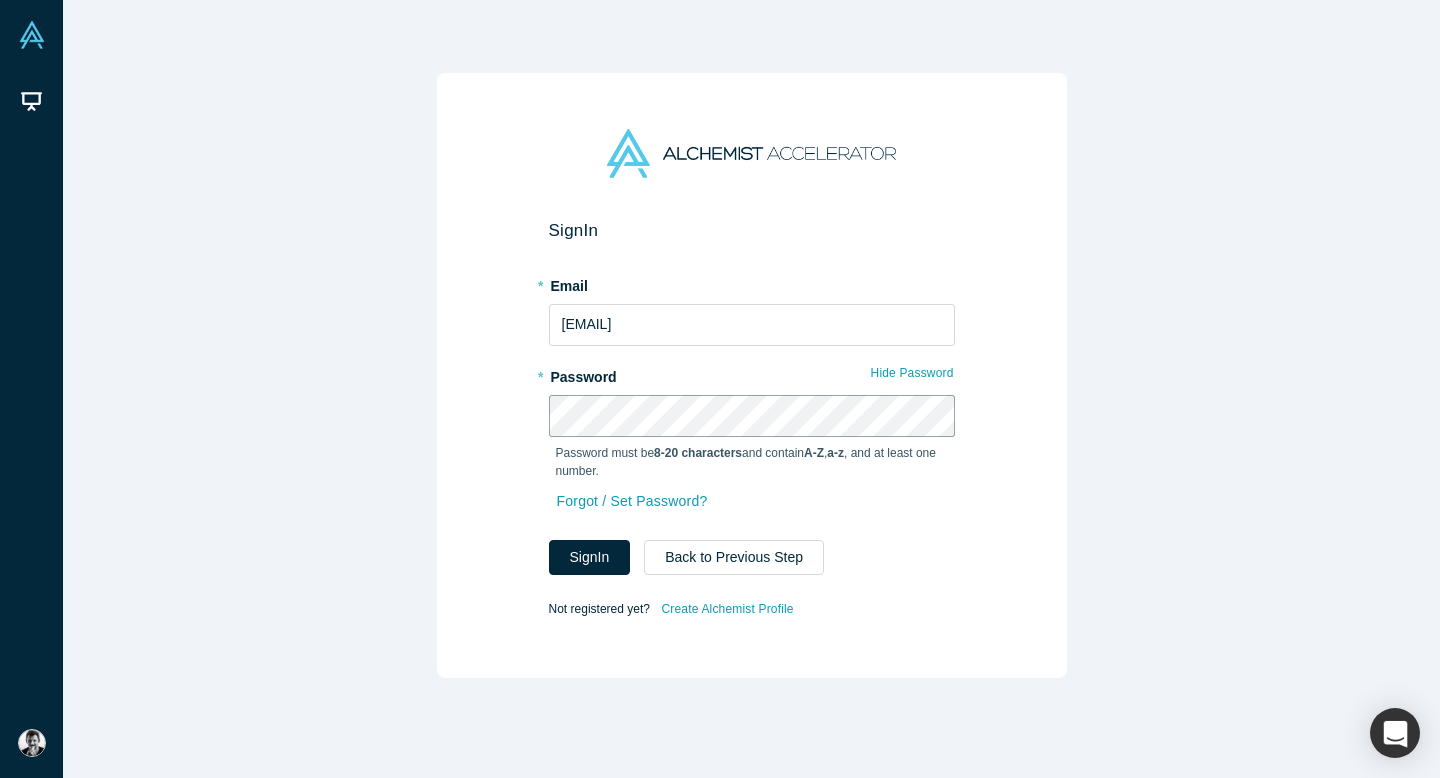 click on "Sign  In" at bounding box center (590, 557) 